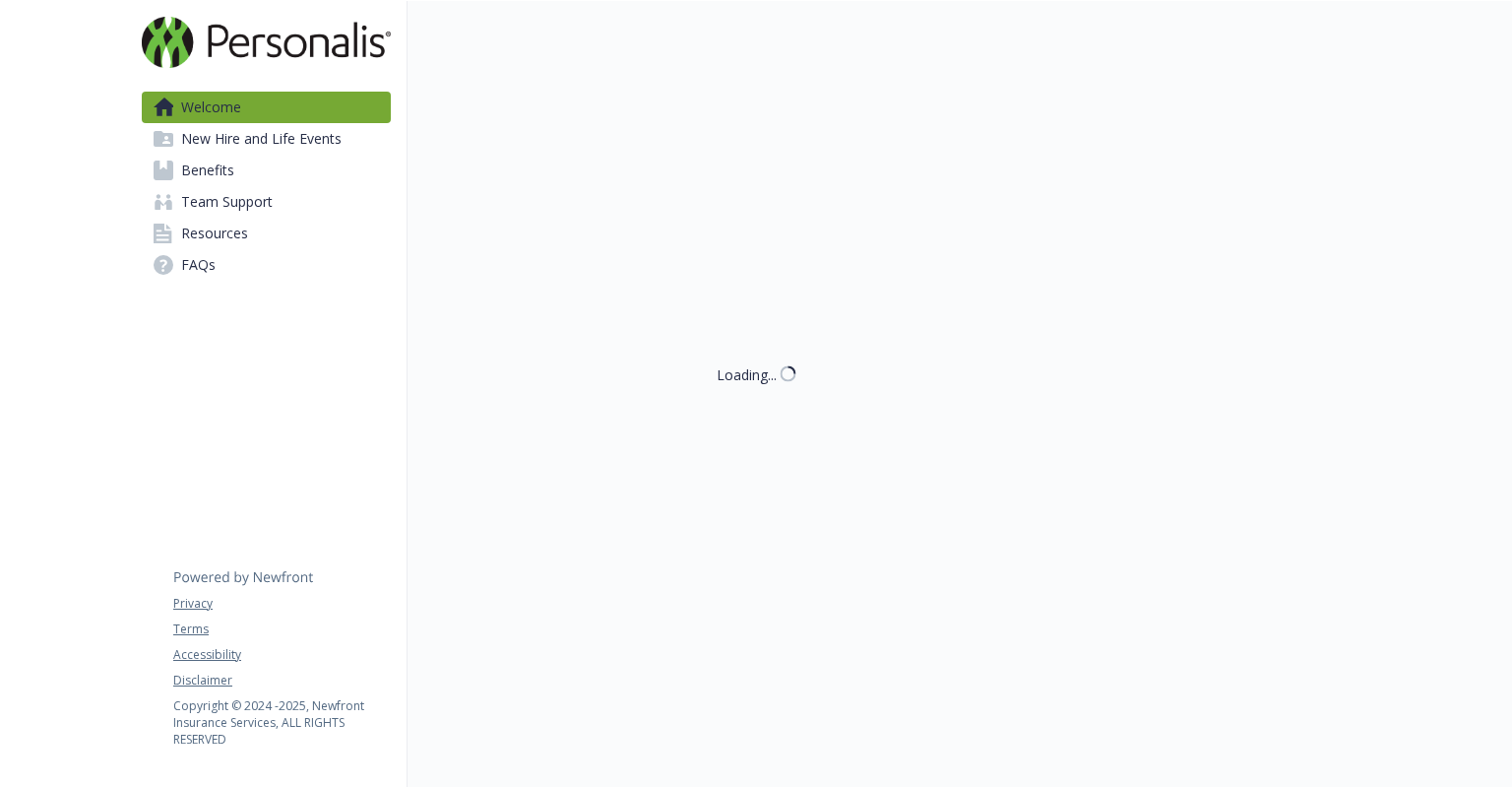 scroll, scrollTop: 0, scrollLeft: 0, axis: both 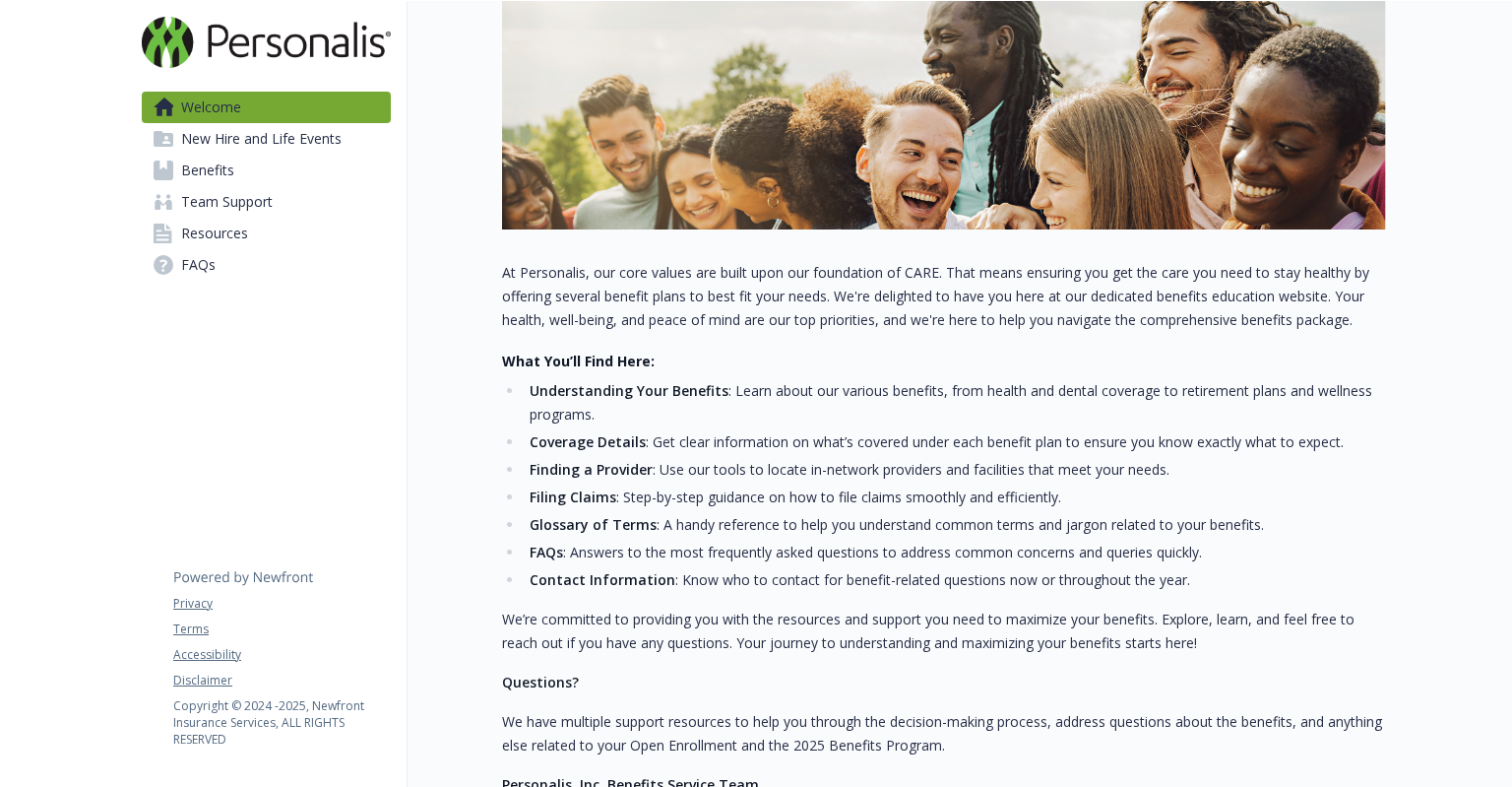 click on "Benefits" at bounding box center (208, 170) 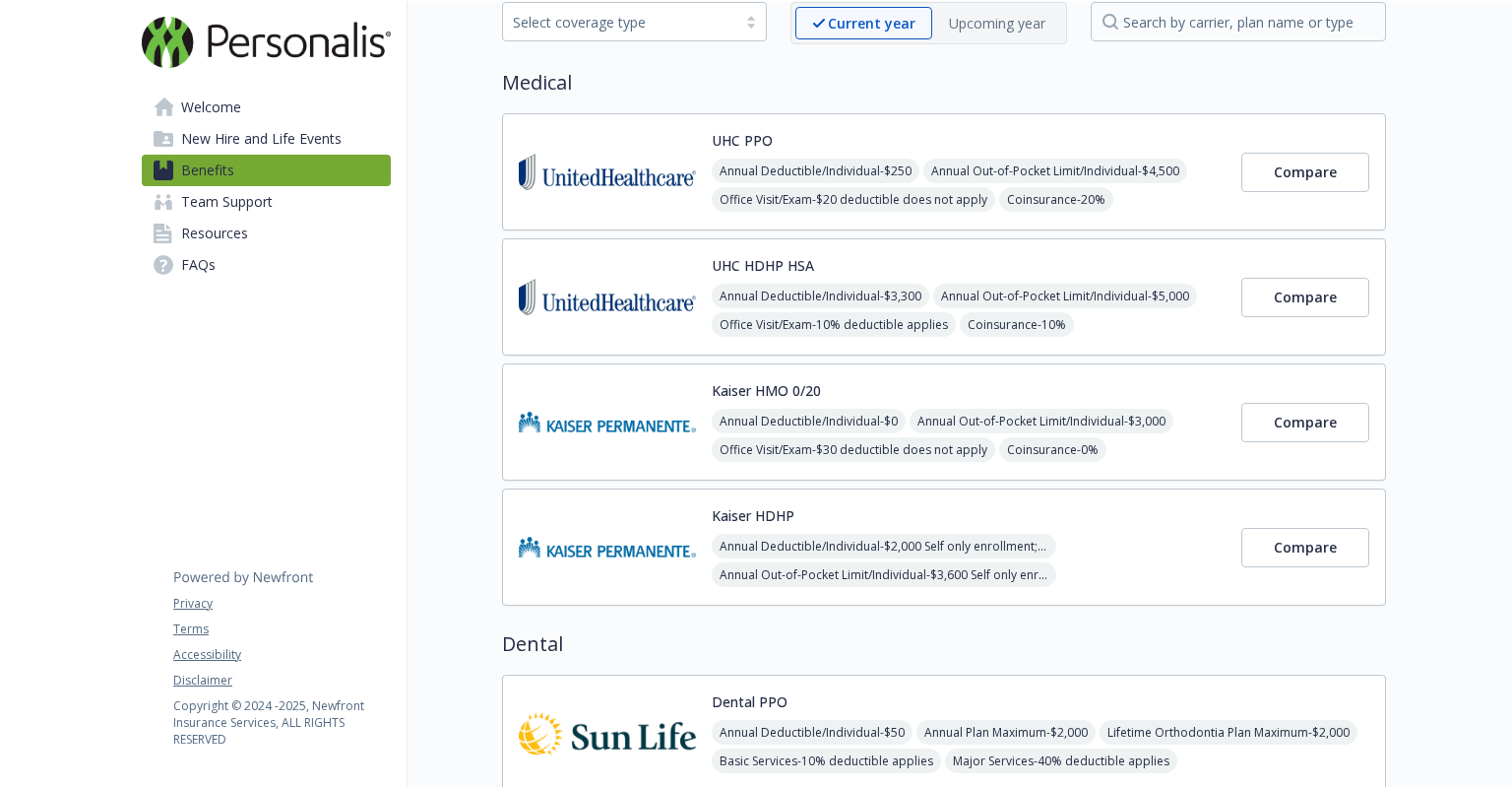 scroll, scrollTop: 0, scrollLeft: 0, axis: both 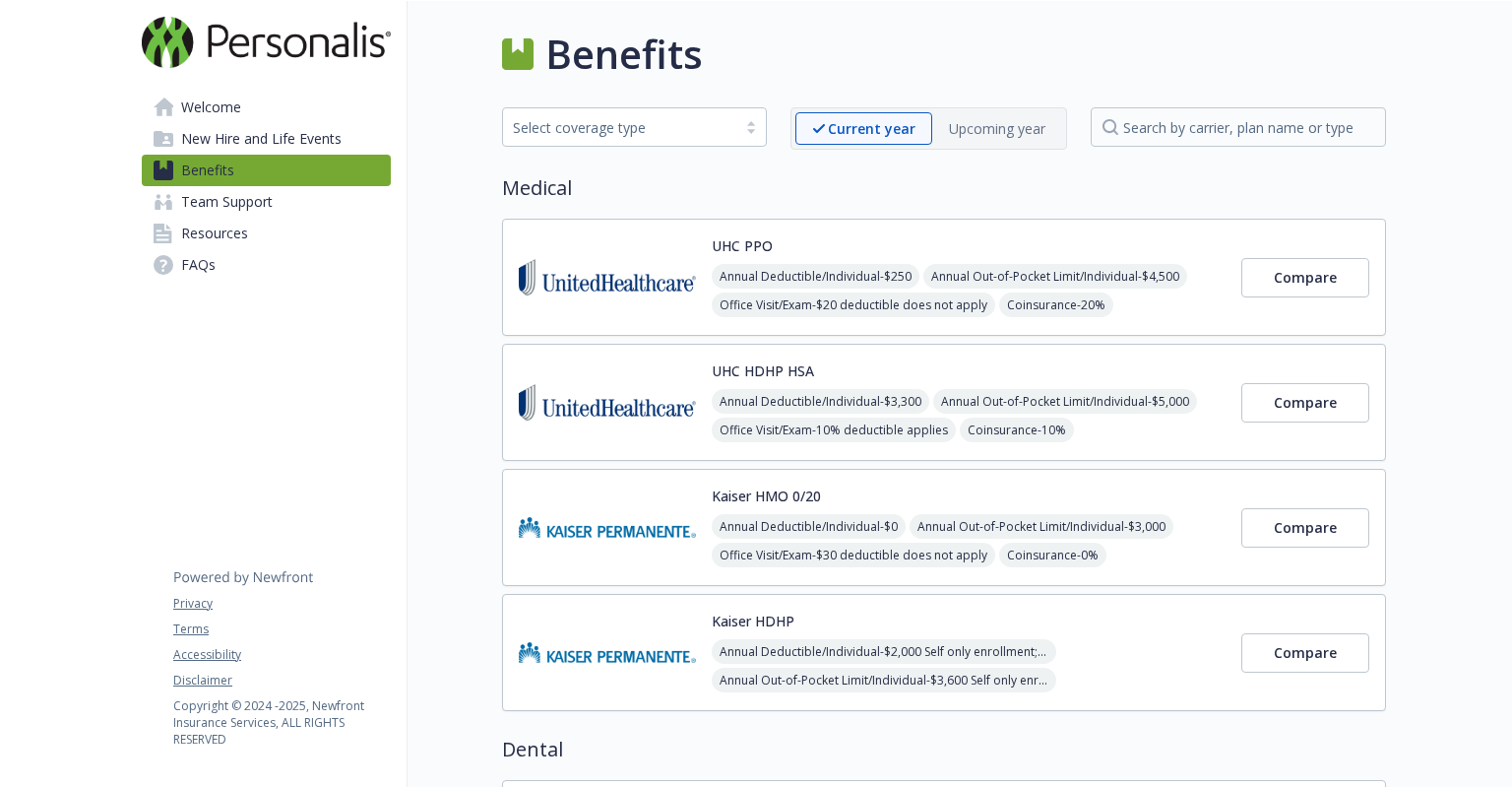 click on "Welcome" at bounding box center (211, 107) 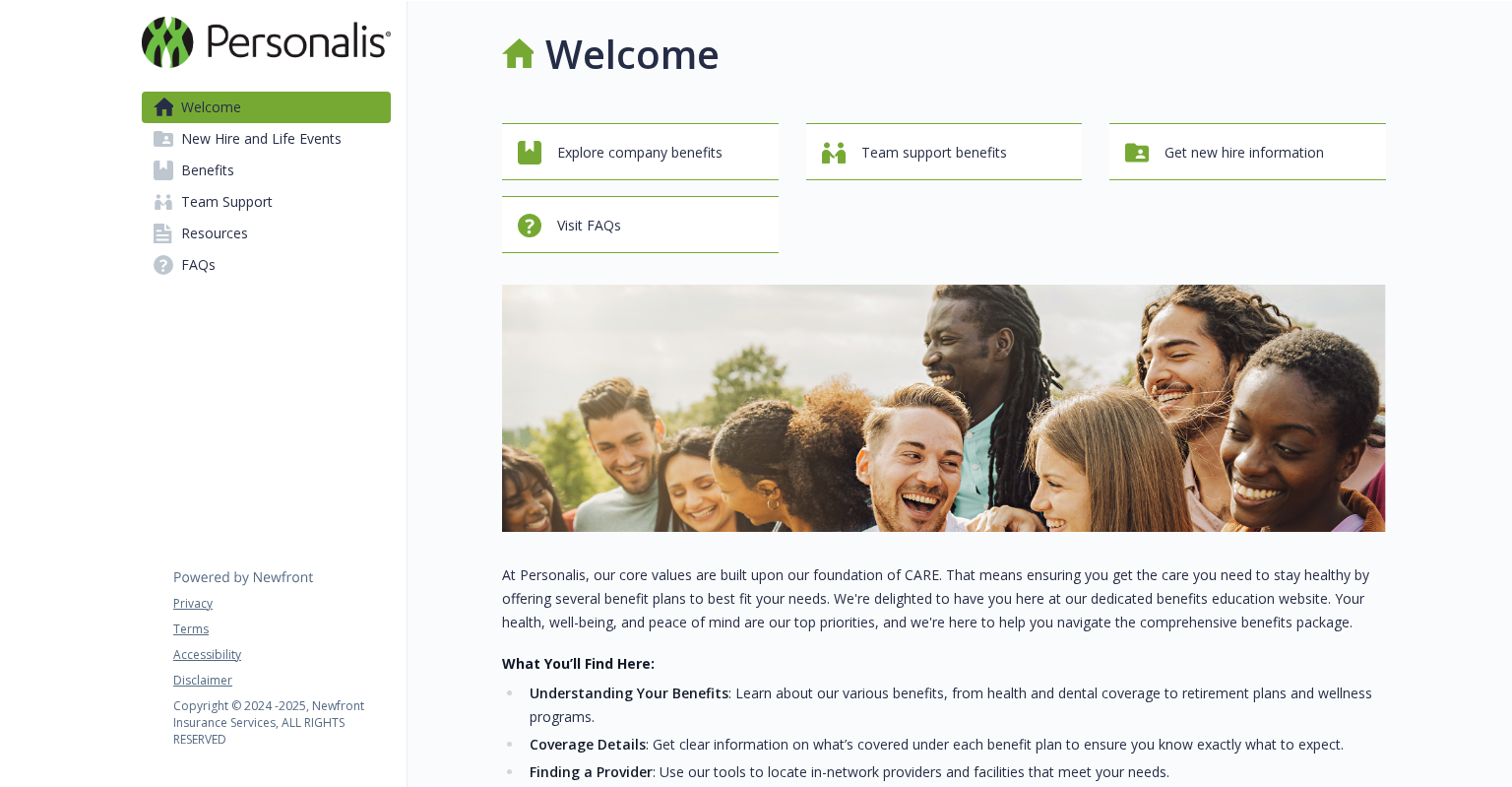 scroll, scrollTop: 0, scrollLeft: 0, axis: both 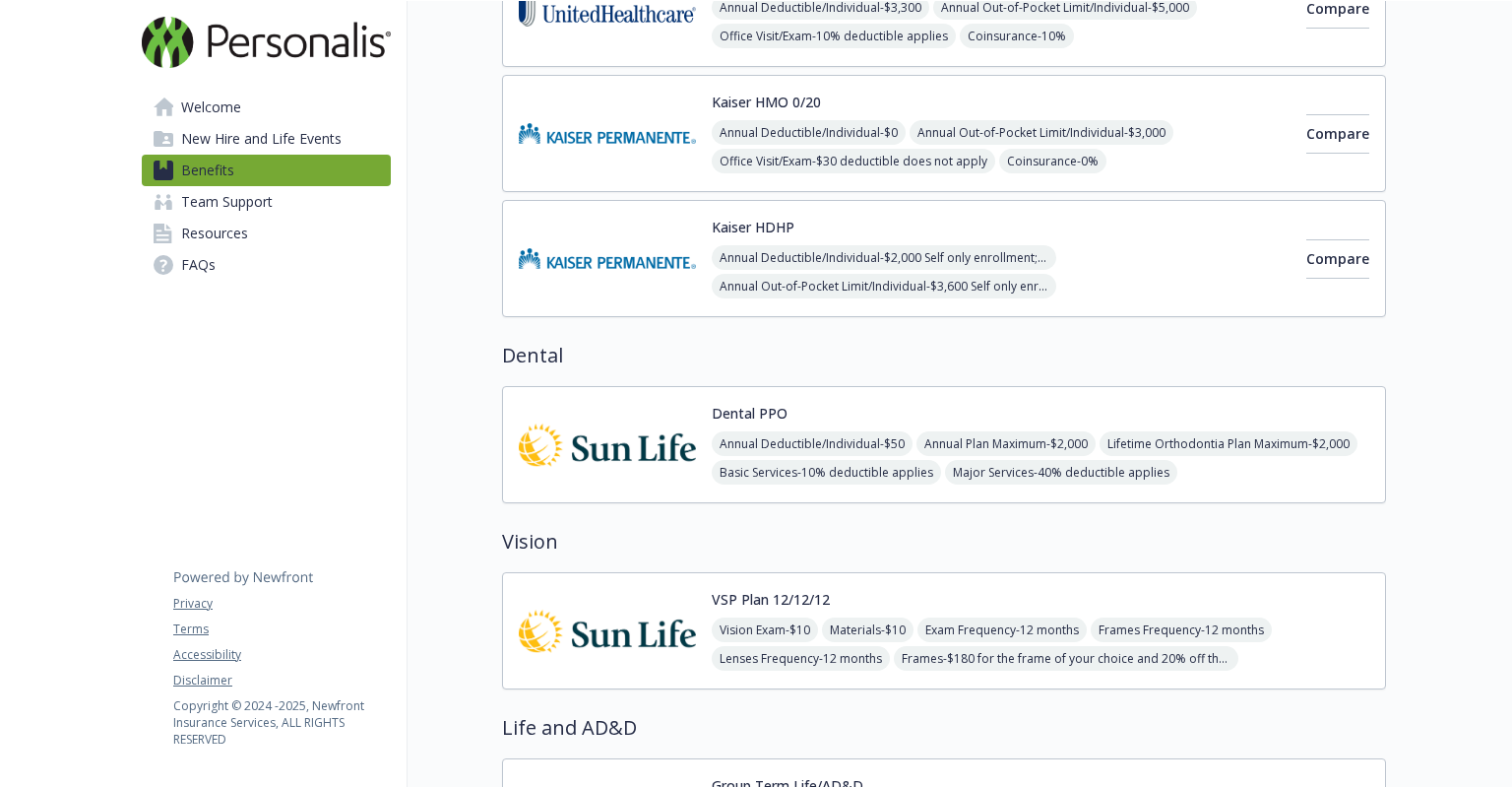 click at bounding box center [607, 444] 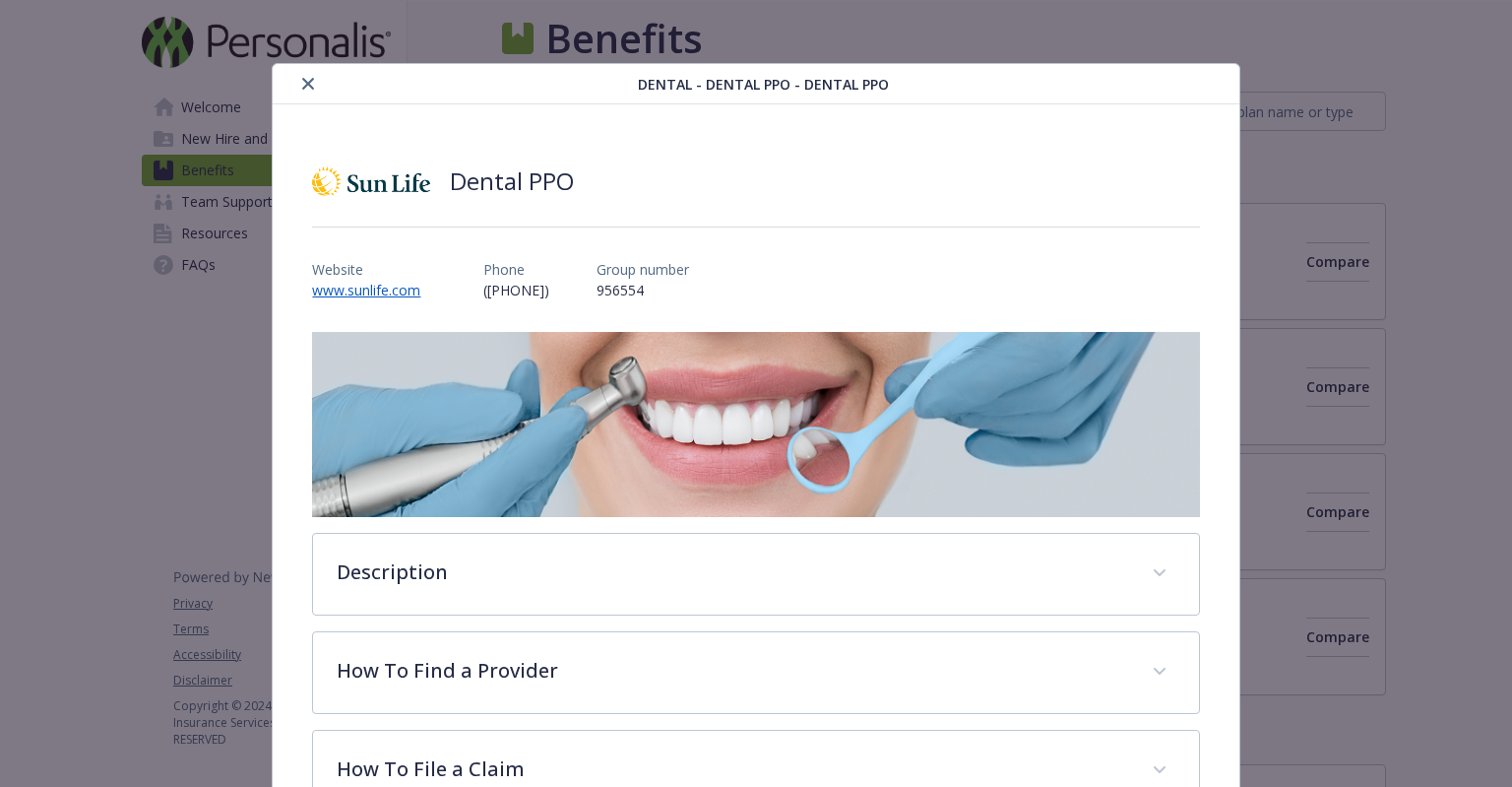 scroll, scrollTop: 394, scrollLeft: 0, axis: vertical 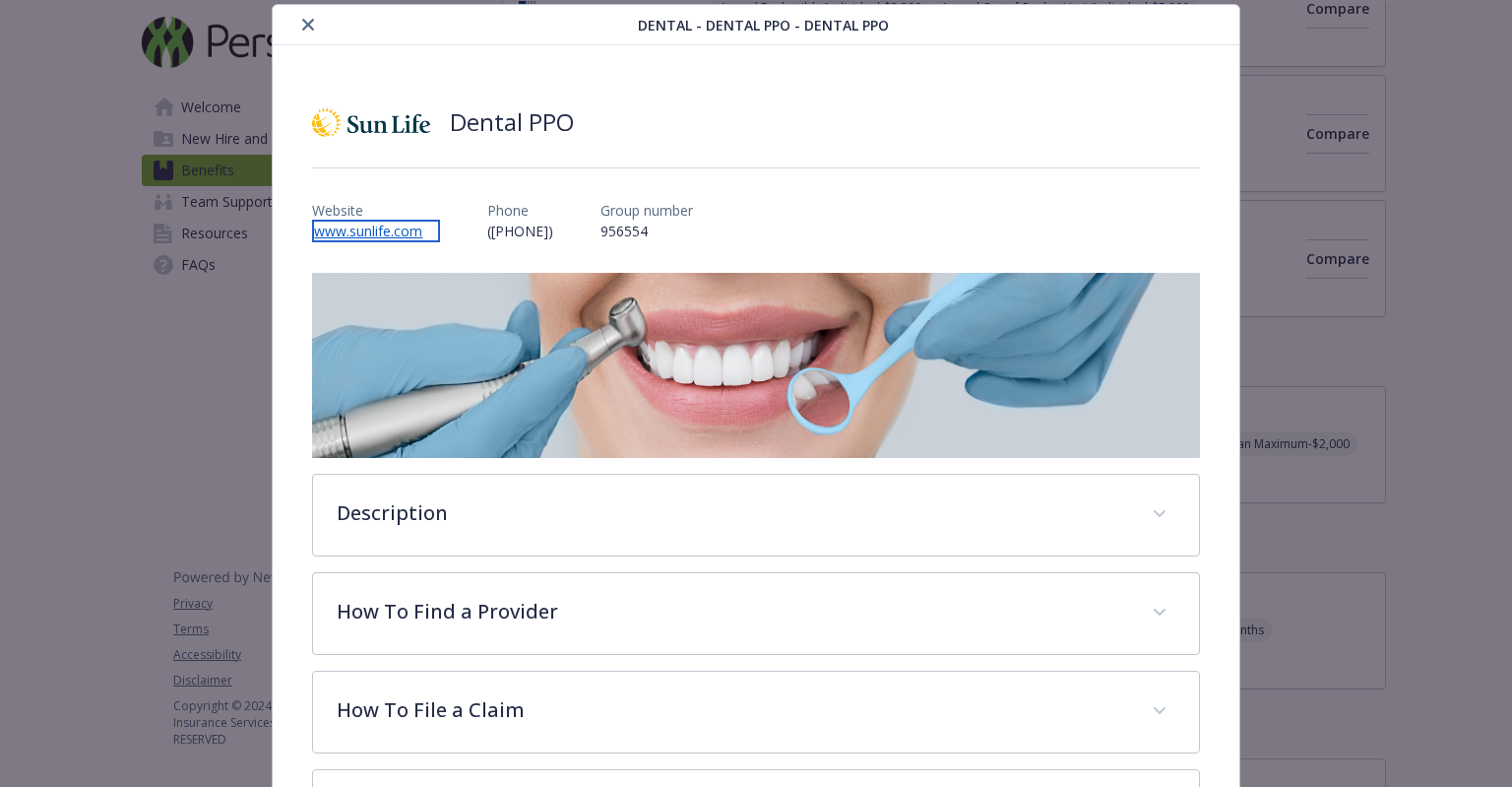 click on "www.sunlife.com" at bounding box center [376, 230] 